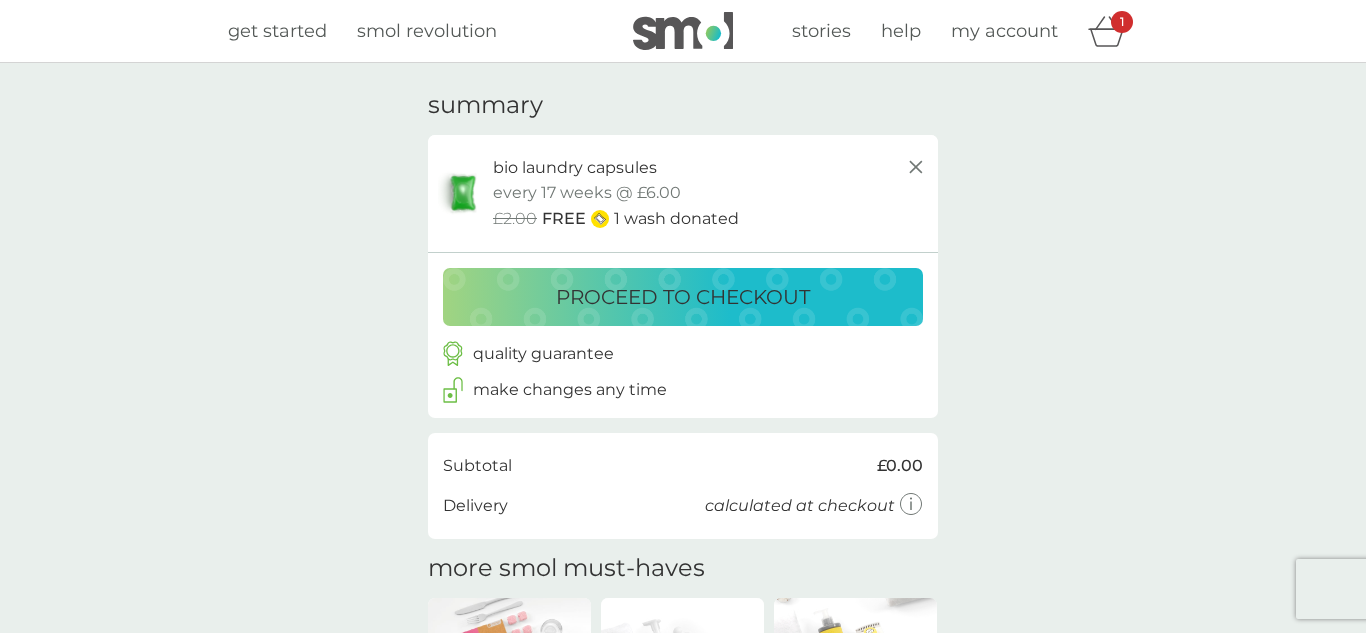 scroll, scrollTop: 0, scrollLeft: 0, axis: both 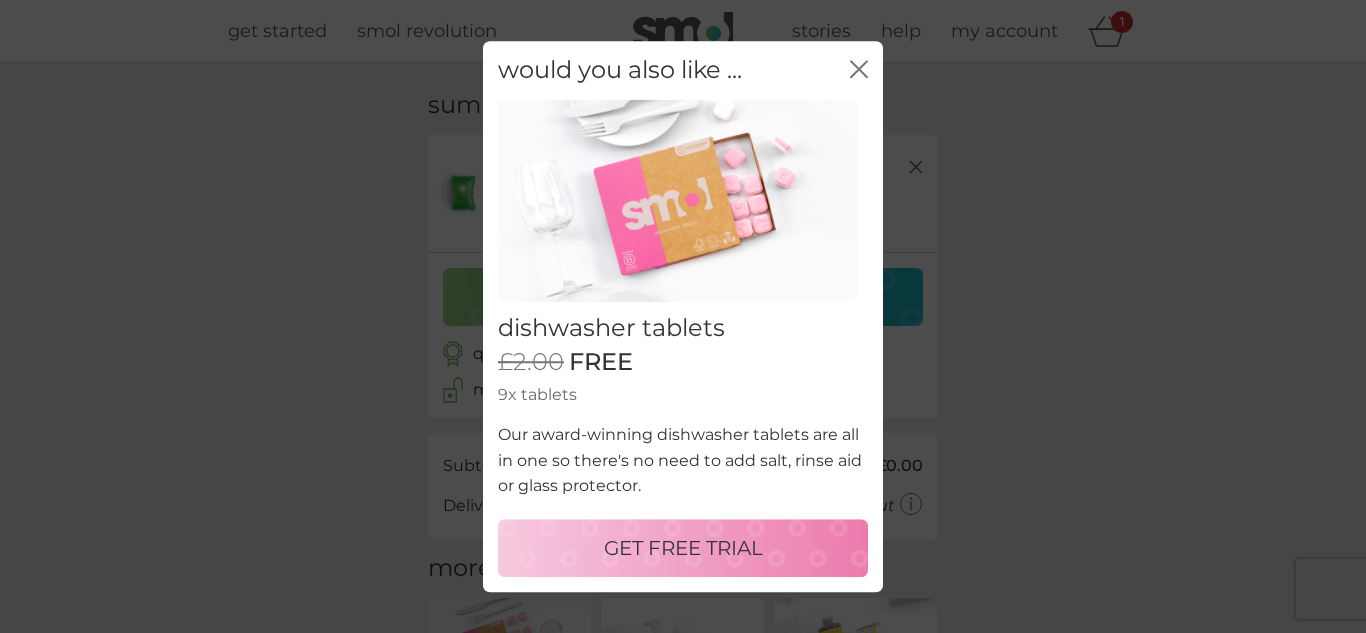 click 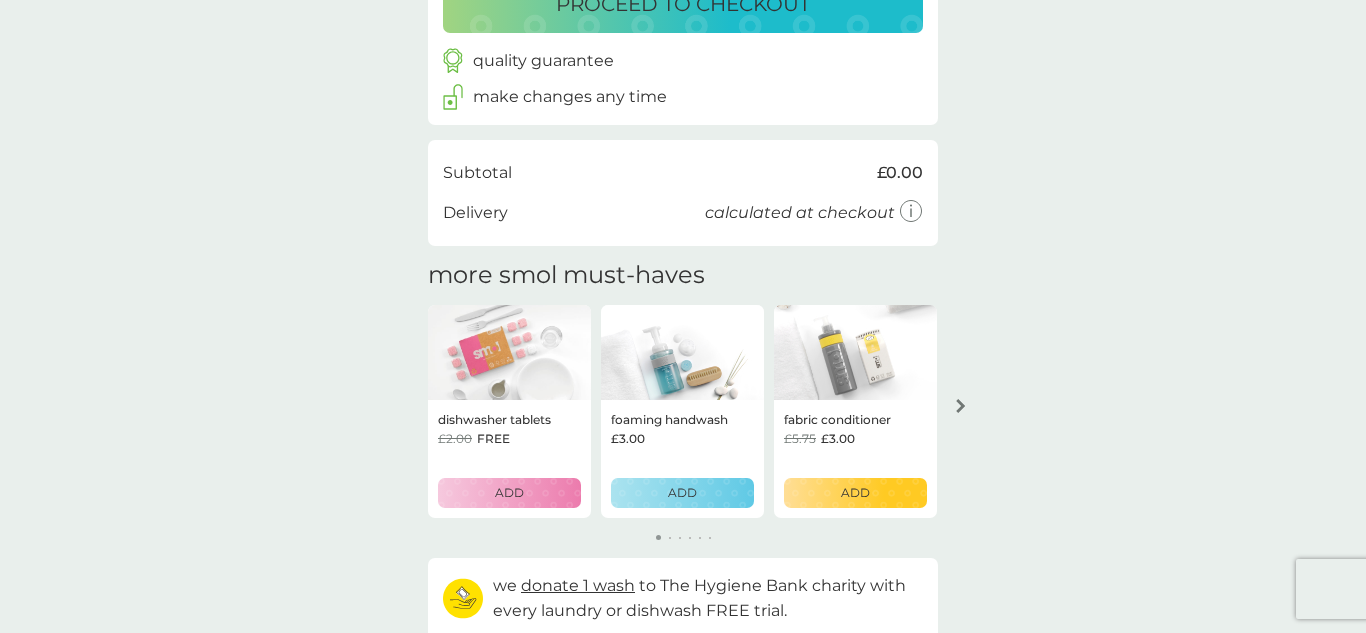 scroll, scrollTop: 0, scrollLeft: 0, axis: both 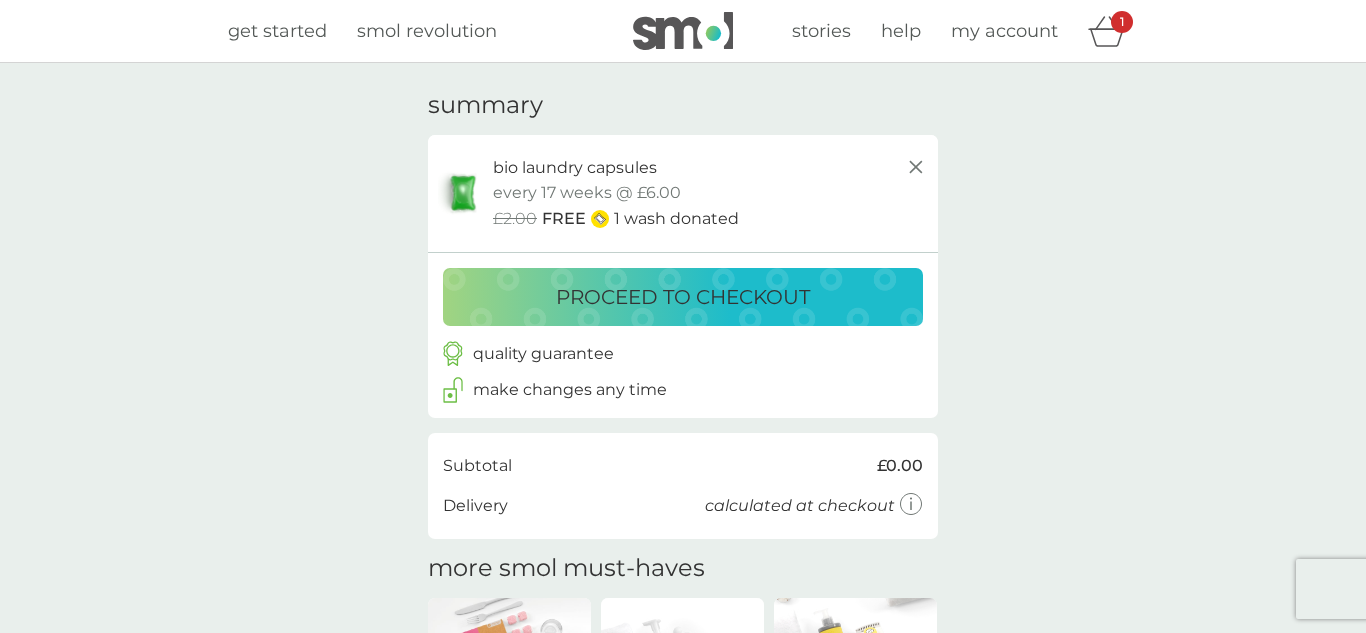click on "proceed to checkout" at bounding box center (683, 297) 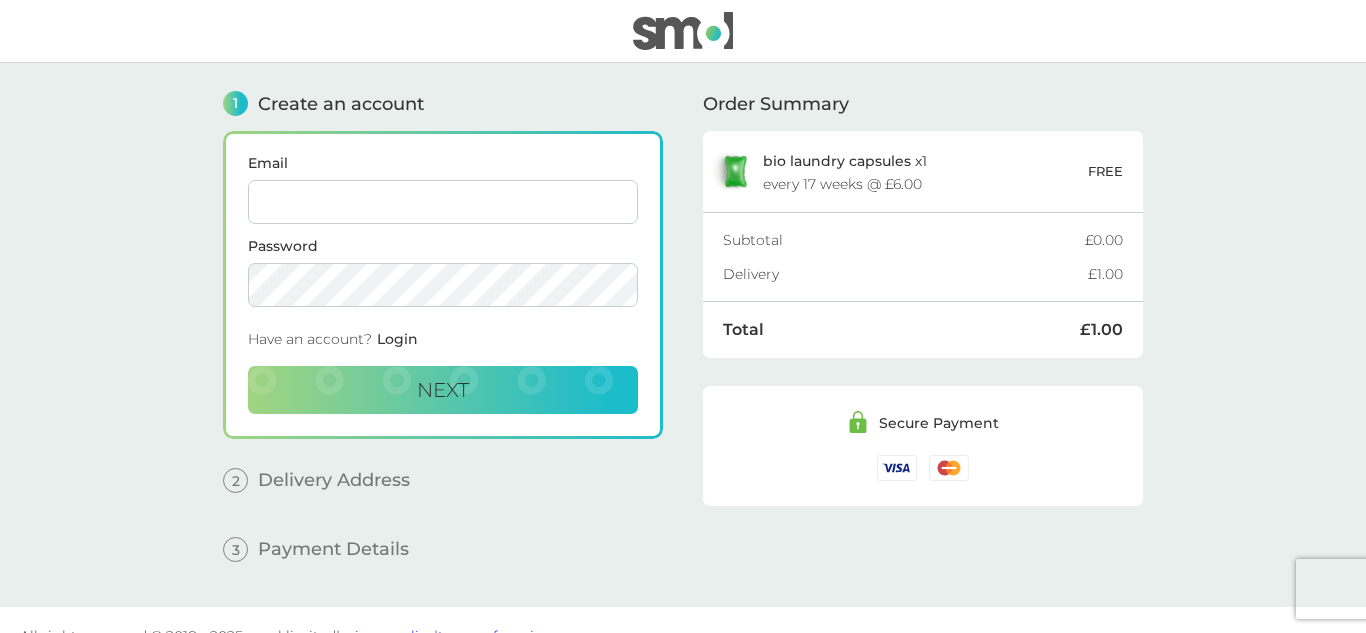 click on "Email" at bounding box center (443, 202) 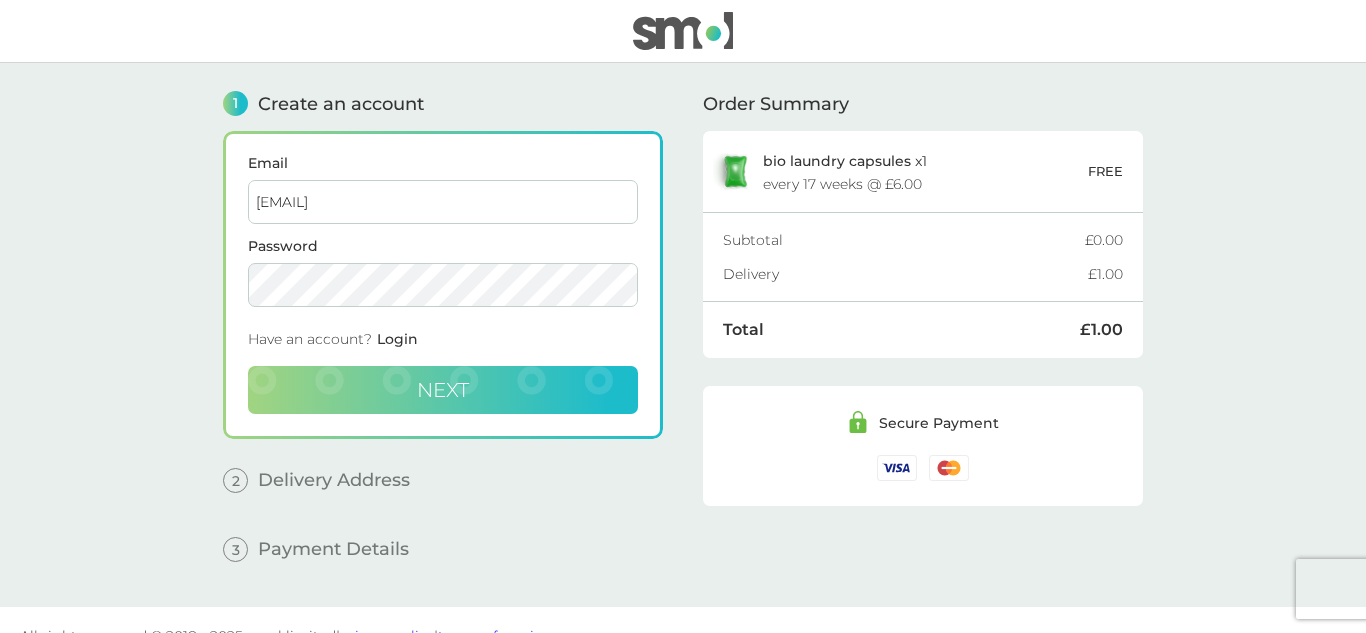click on "Next" at bounding box center [443, 390] 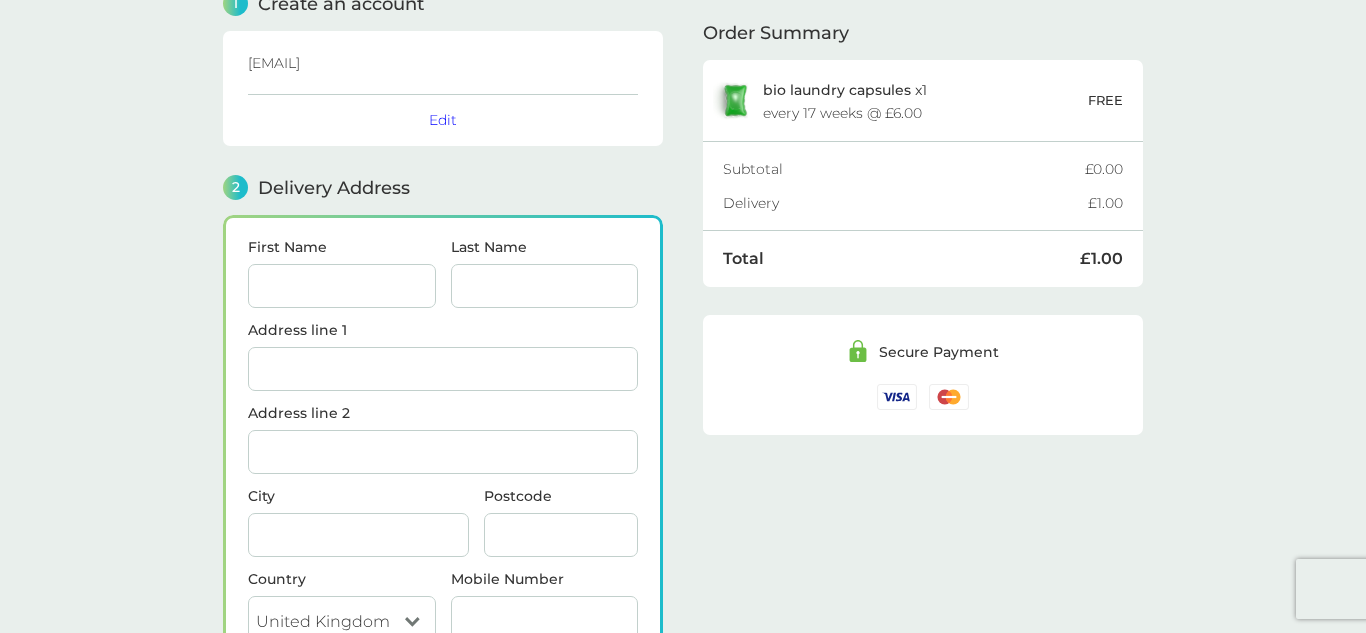 scroll, scrollTop: 246, scrollLeft: 0, axis: vertical 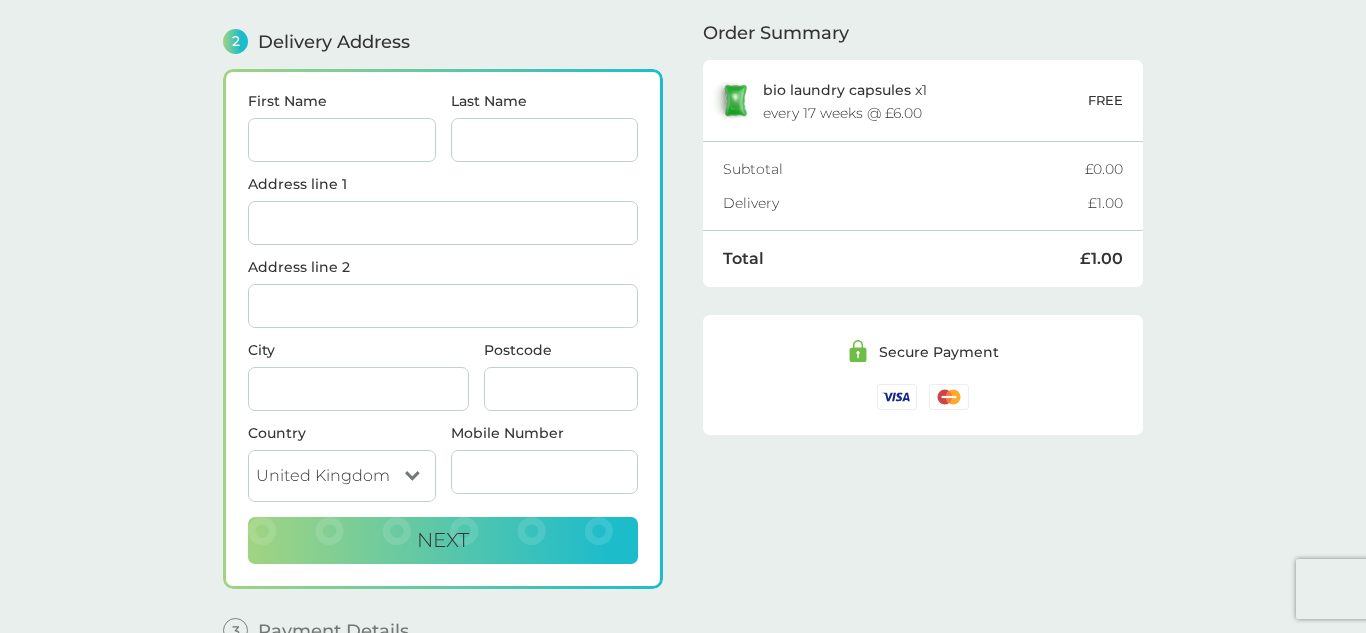 click on "First Name" at bounding box center [342, 140] 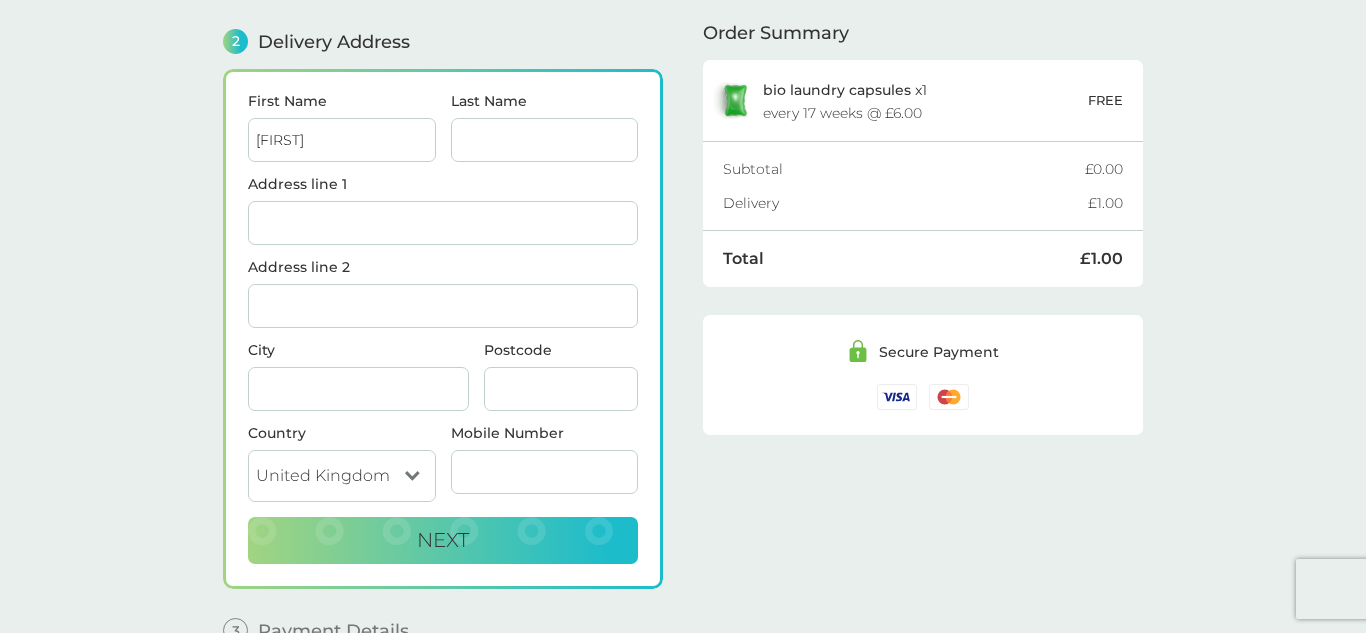 type on "[LAST]" 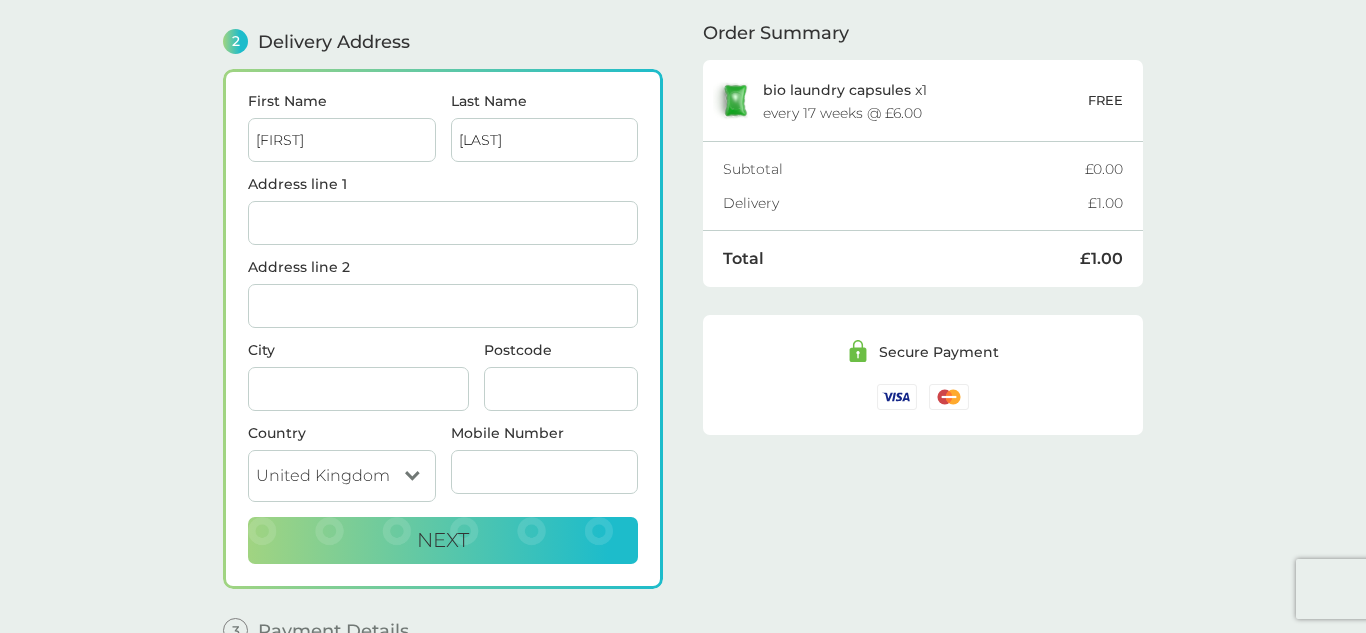 type on "[STREET]" 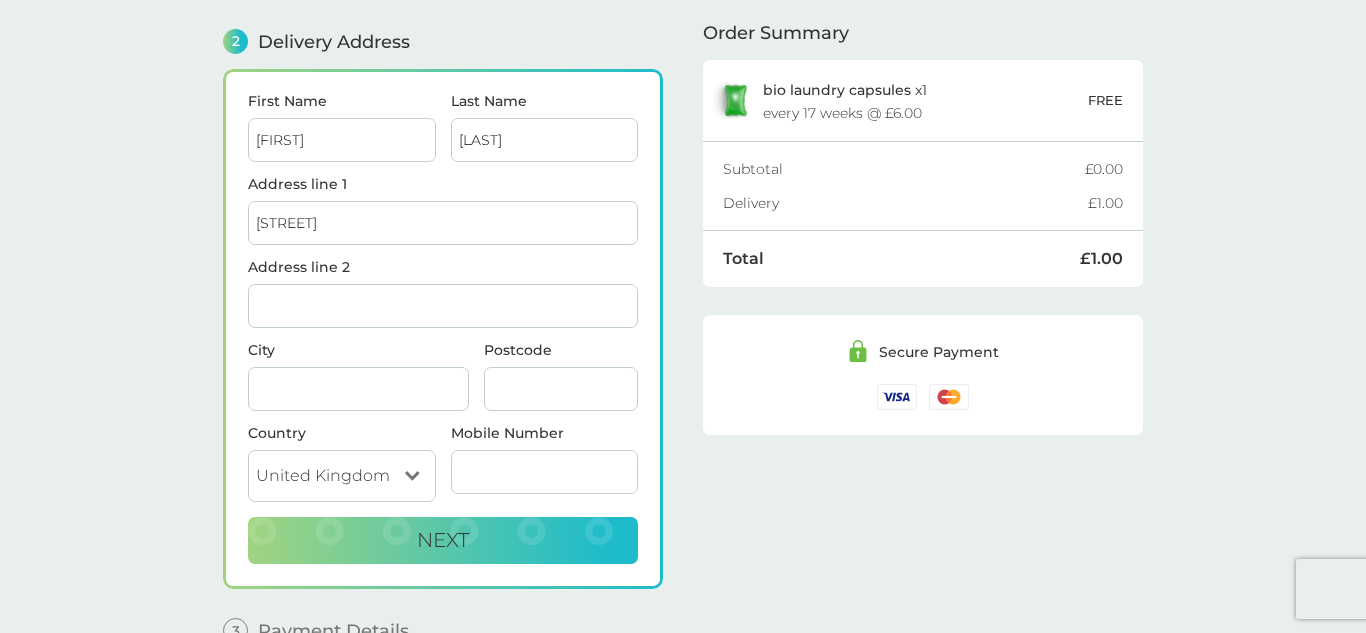 type on "[CITY]" 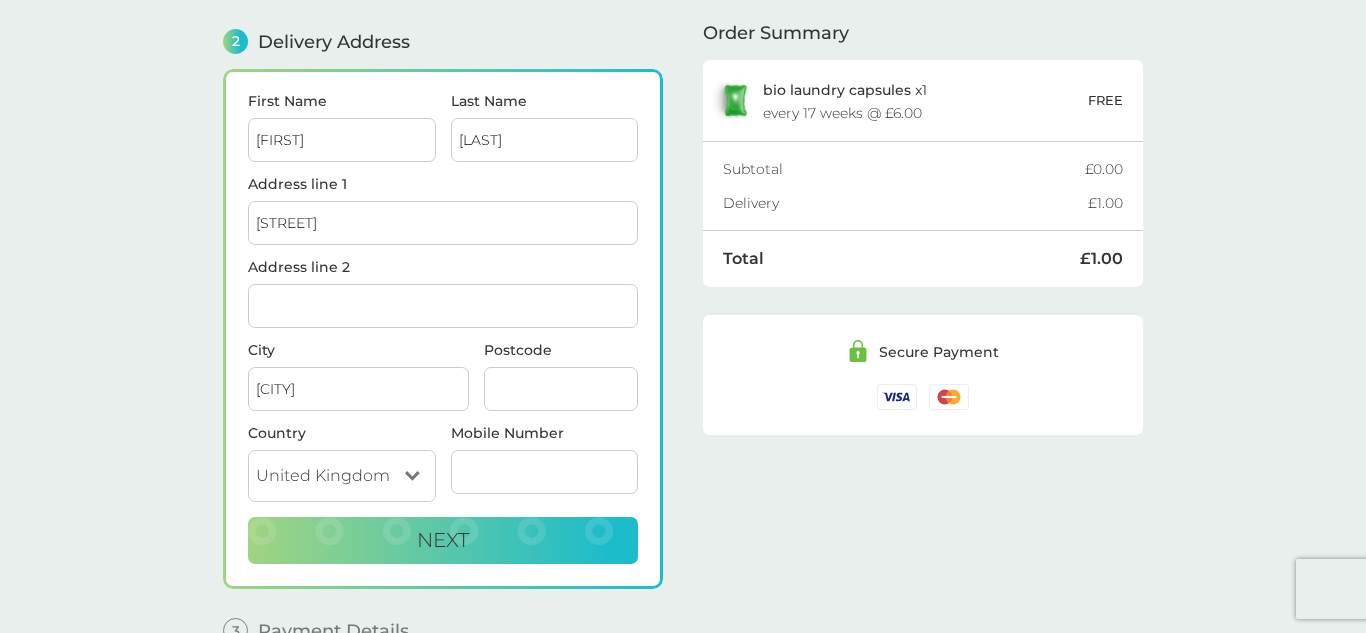type on "[POSTAL_CODE]" 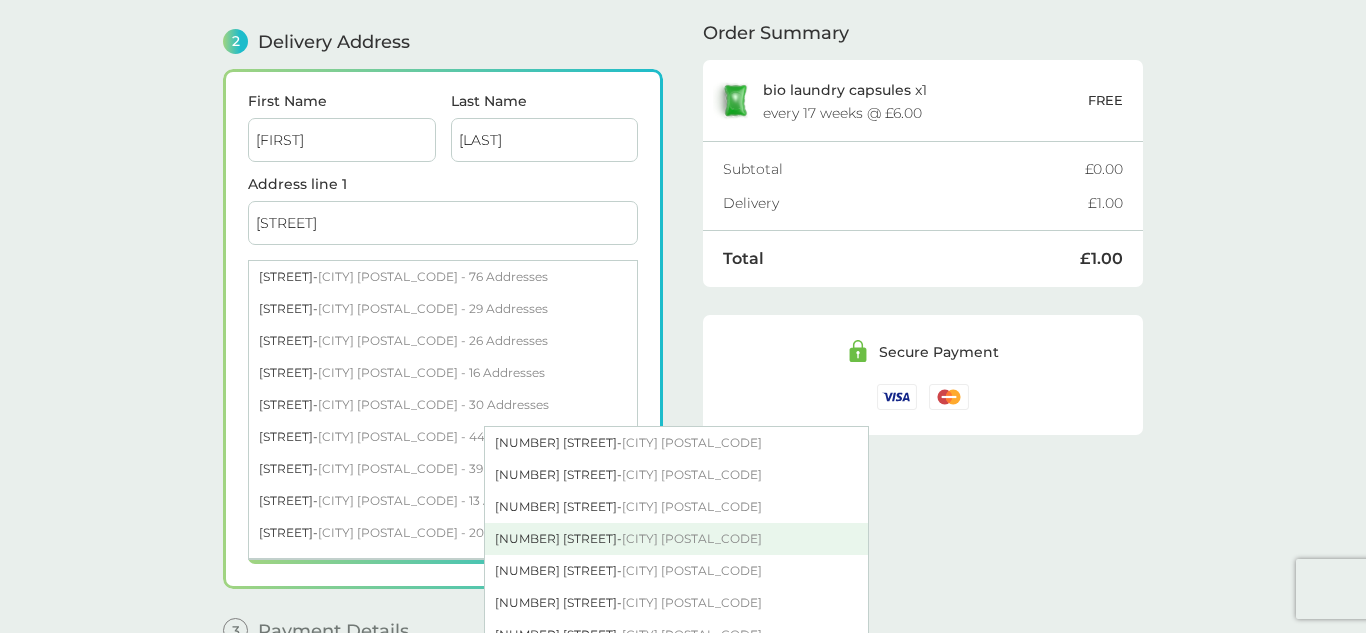click on "[NUMBER] [STREET] - [CITY] [POSTAL_CODE]" at bounding box center (676, 539) 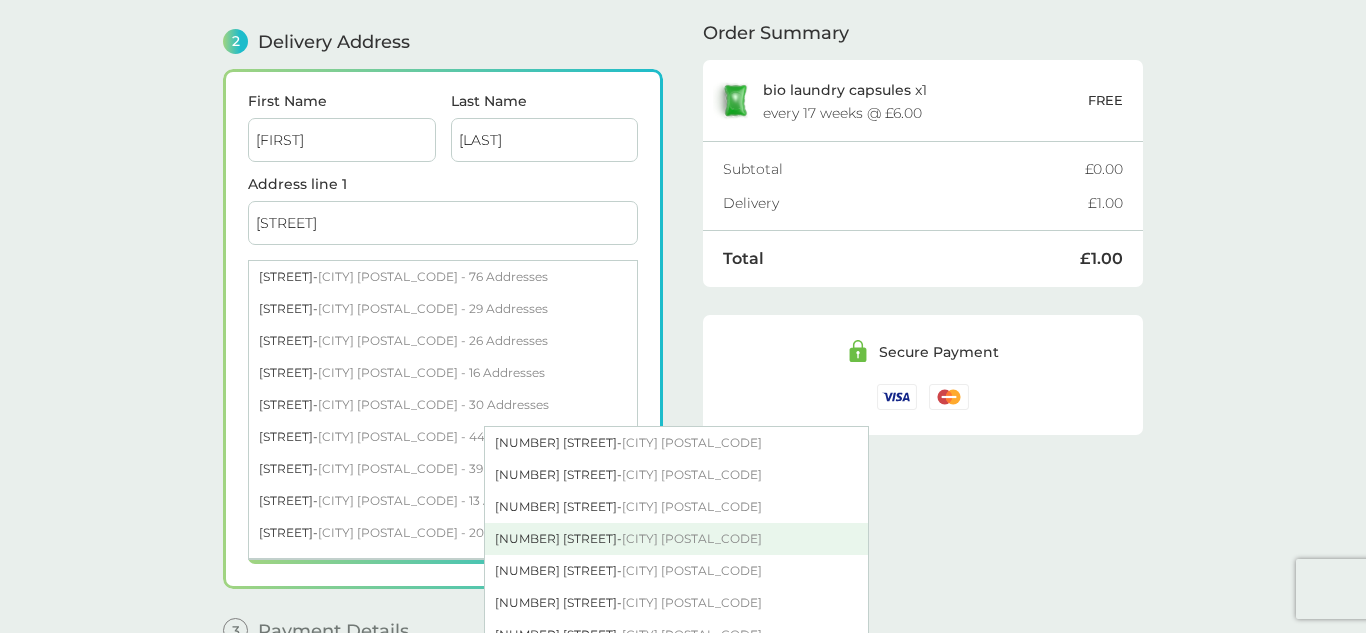 type on "[CITY]" 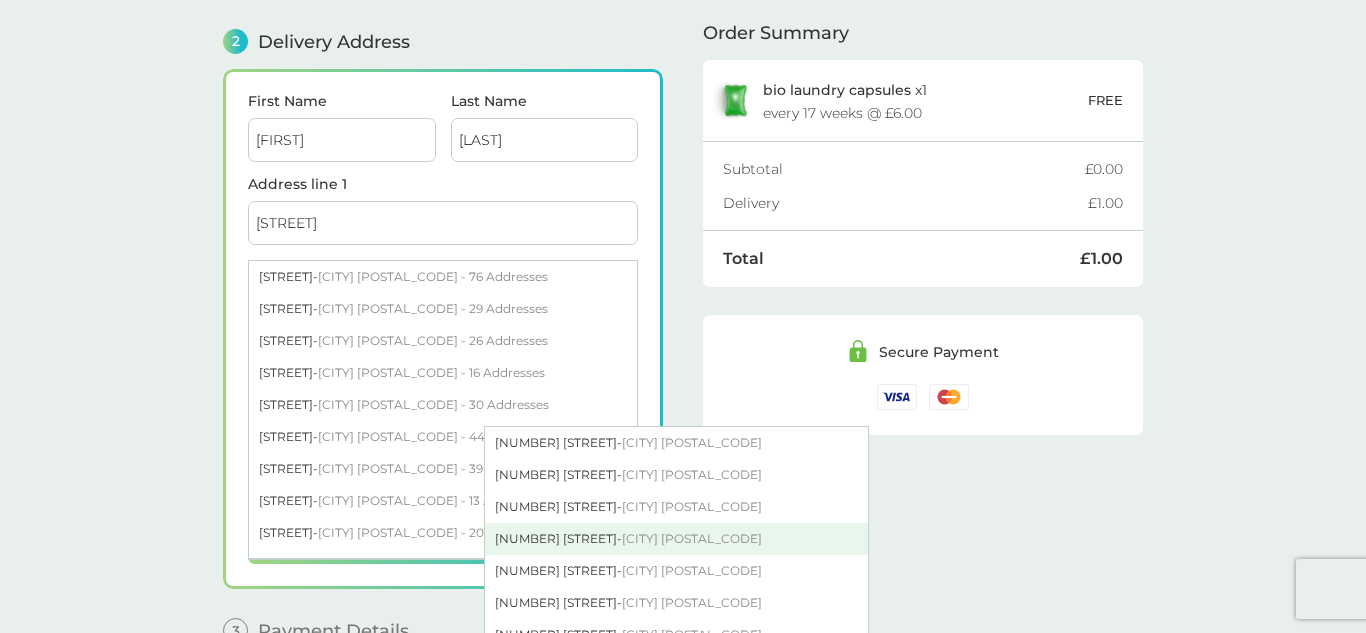 type on "[POSTAL_CODE]" 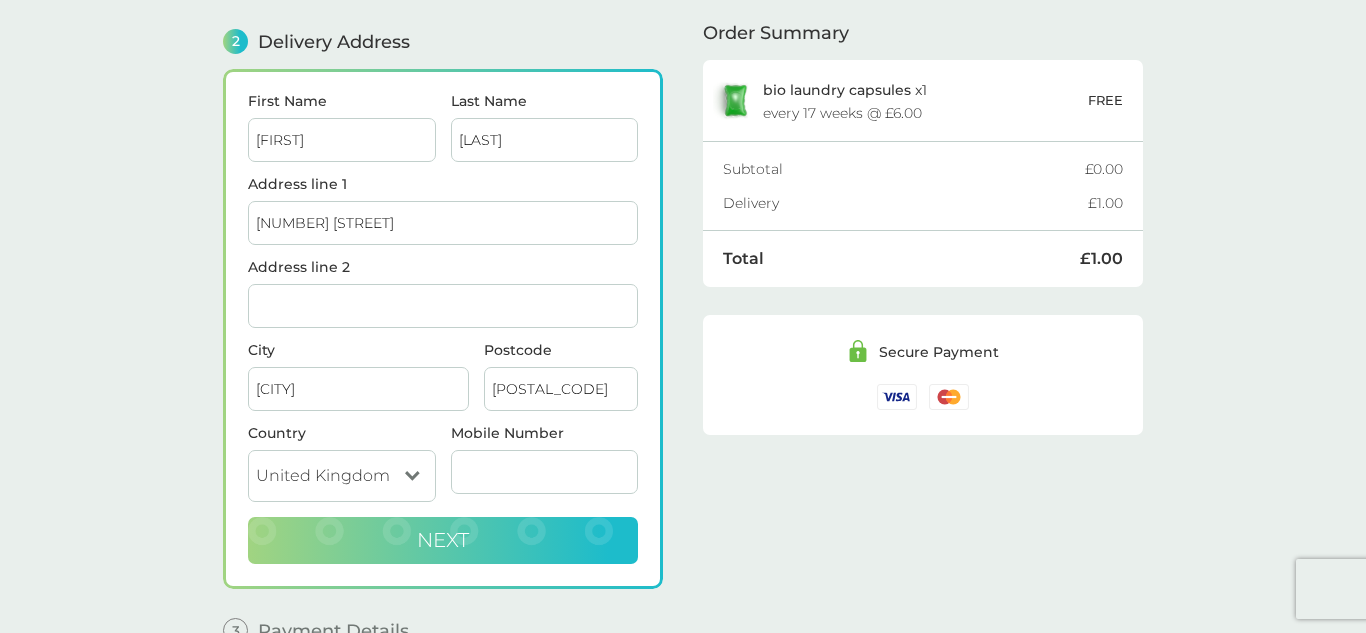 click on "Next" at bounding box center [443, 541] 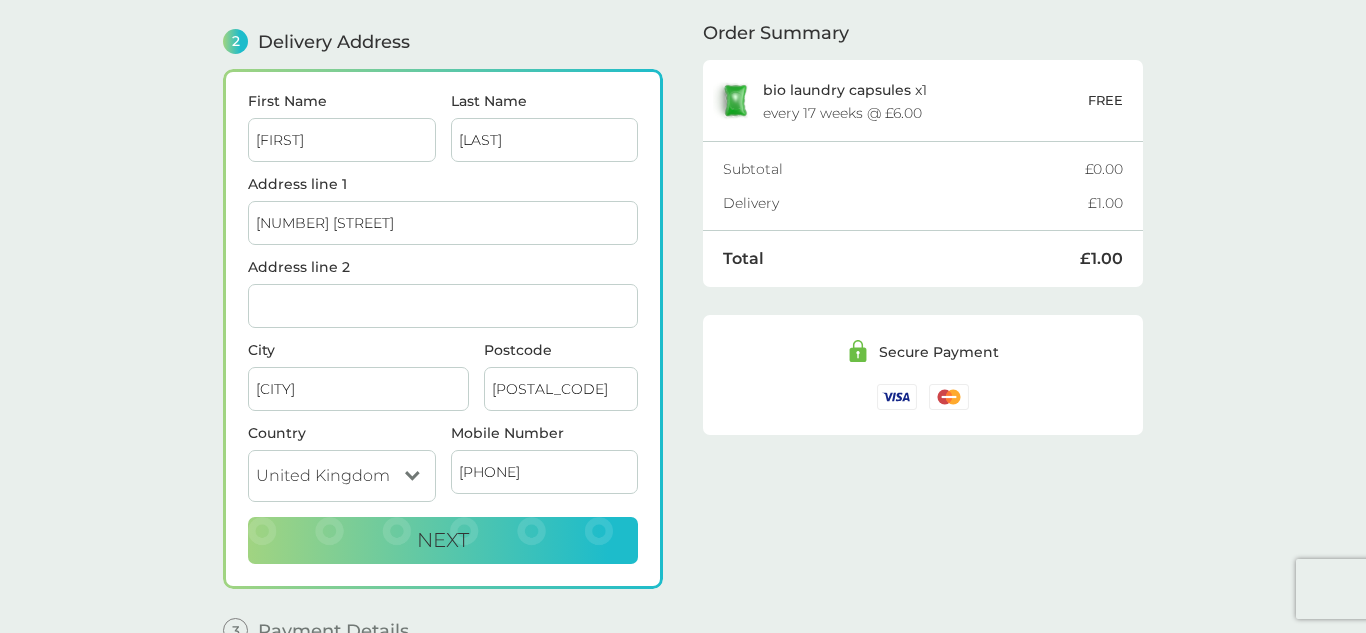 type on "[PHONE]" 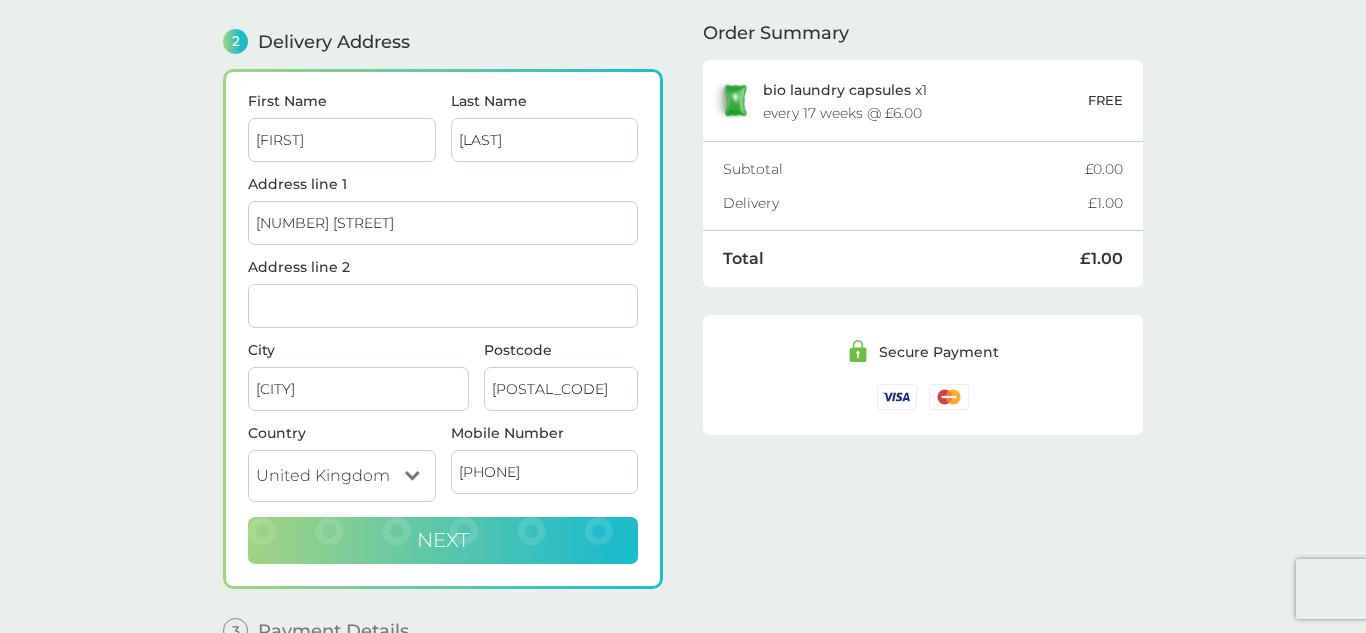 click on "Next" at bounding box center [443, 541] 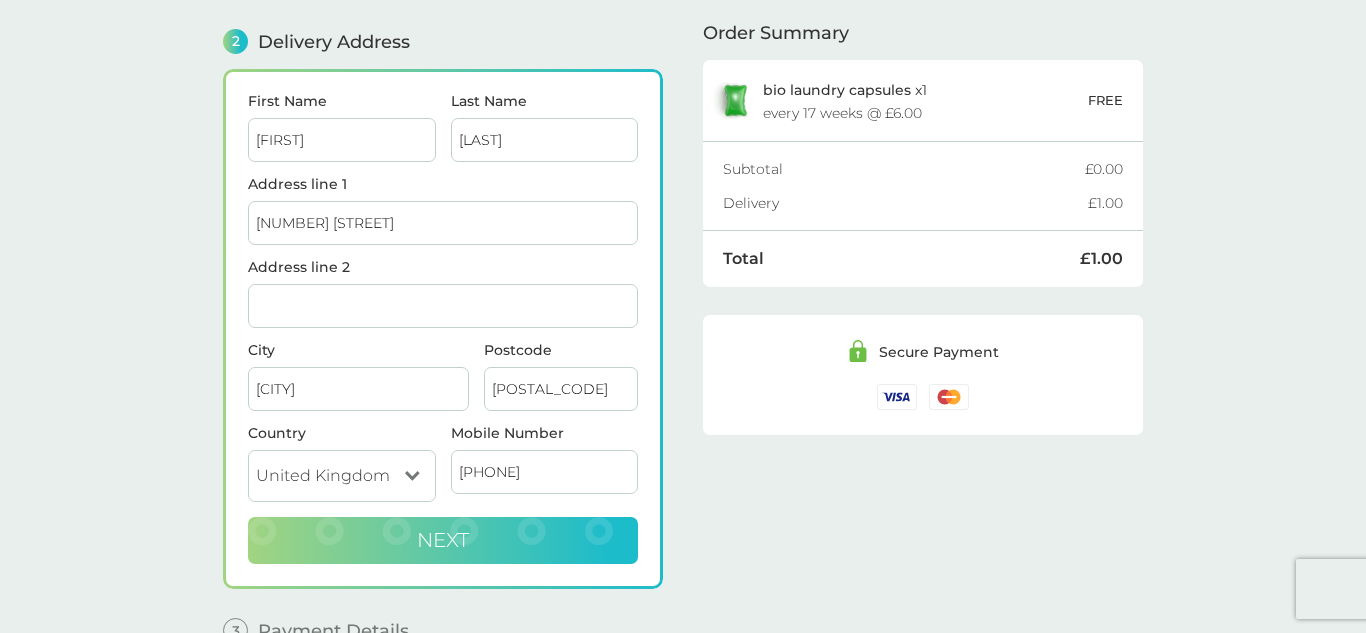 checkbox on "true" 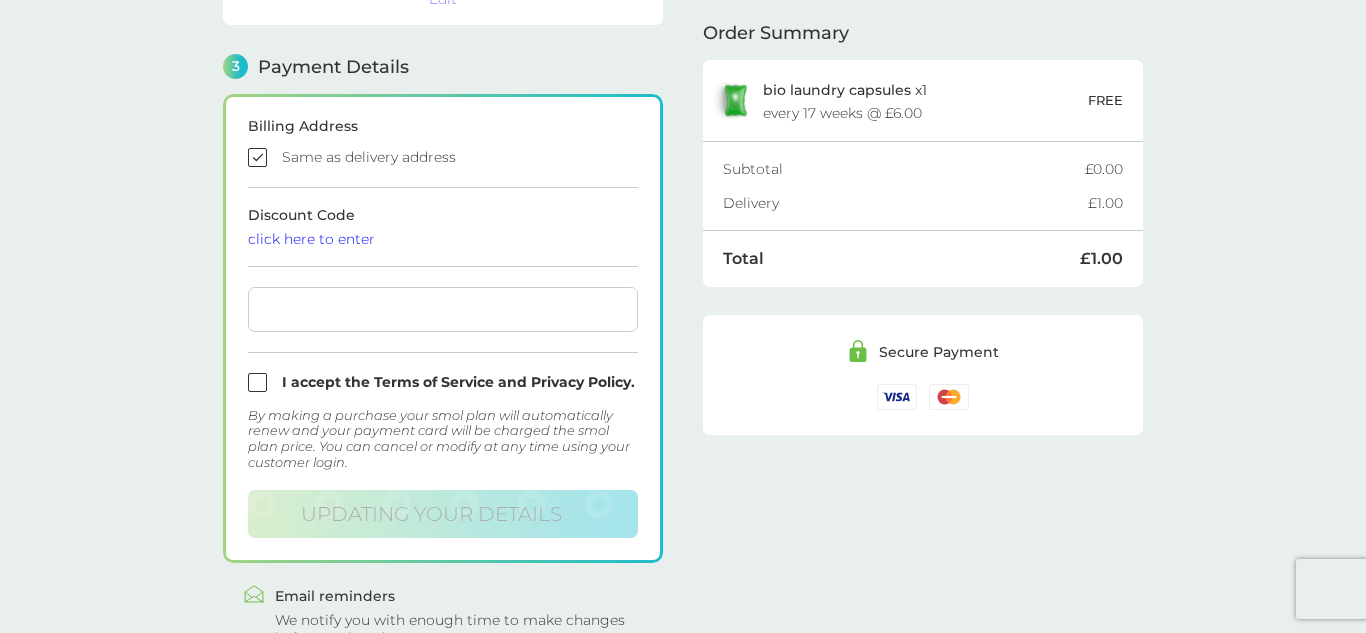 scroll, scrollTop: 553, scrollLeft: 0, axis: vertical 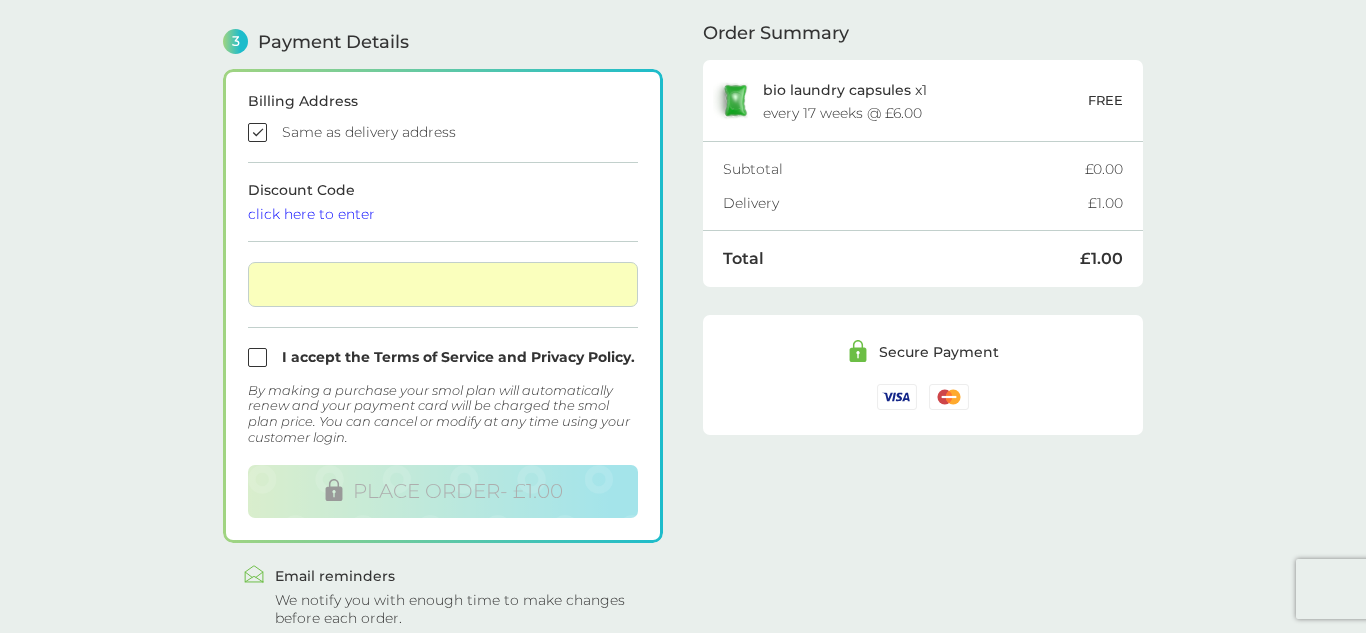 click at bounding box center [443, 357] 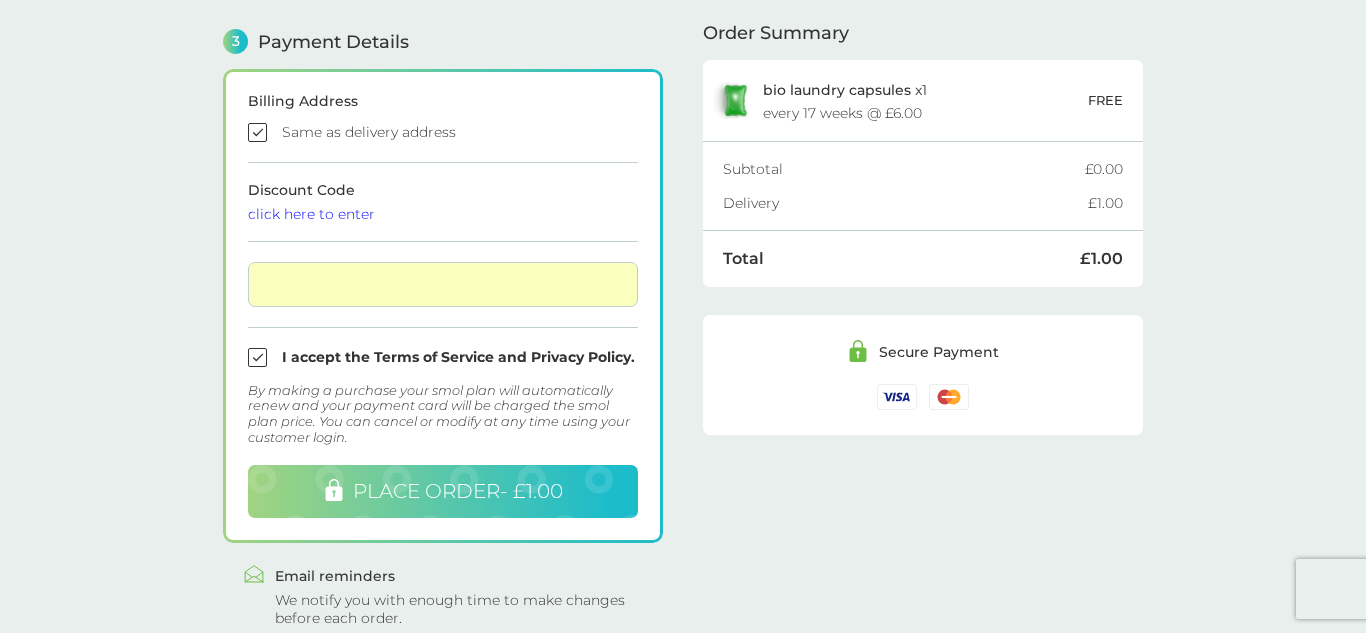 click on "PLACE ORDER  -   £1.00" at bounding box center (458, 491) 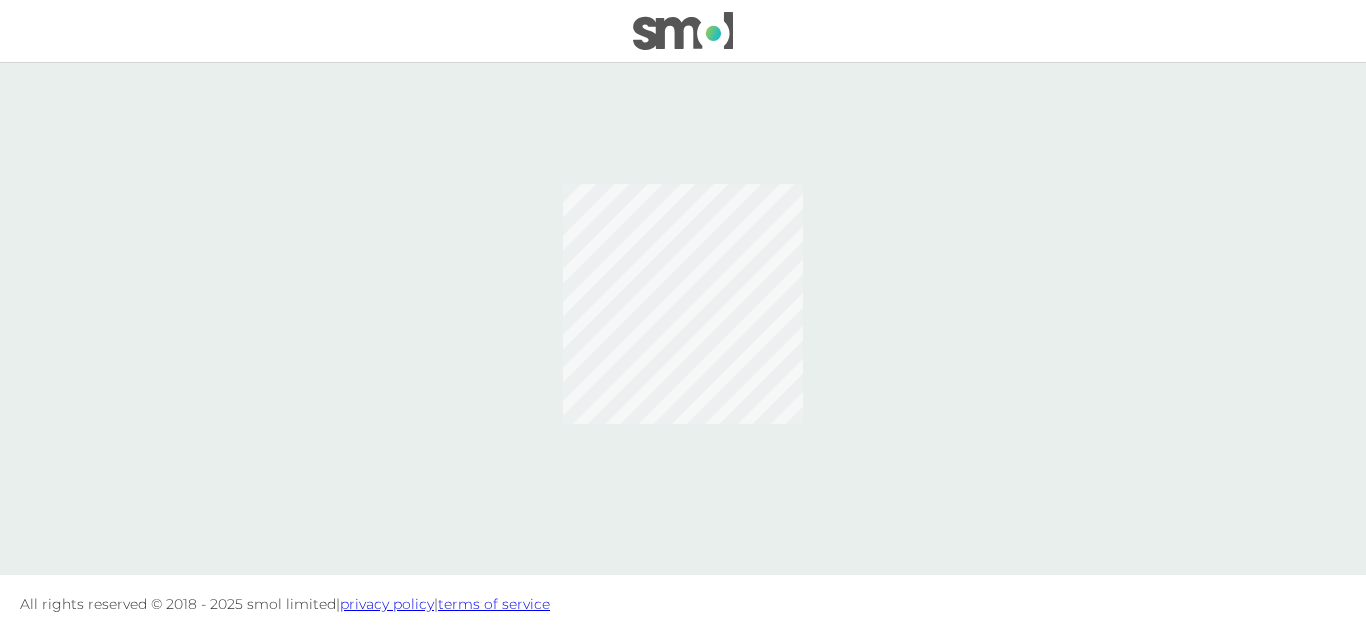 scroll, scrollTop: 0, scrollLeft: 0, axis: both 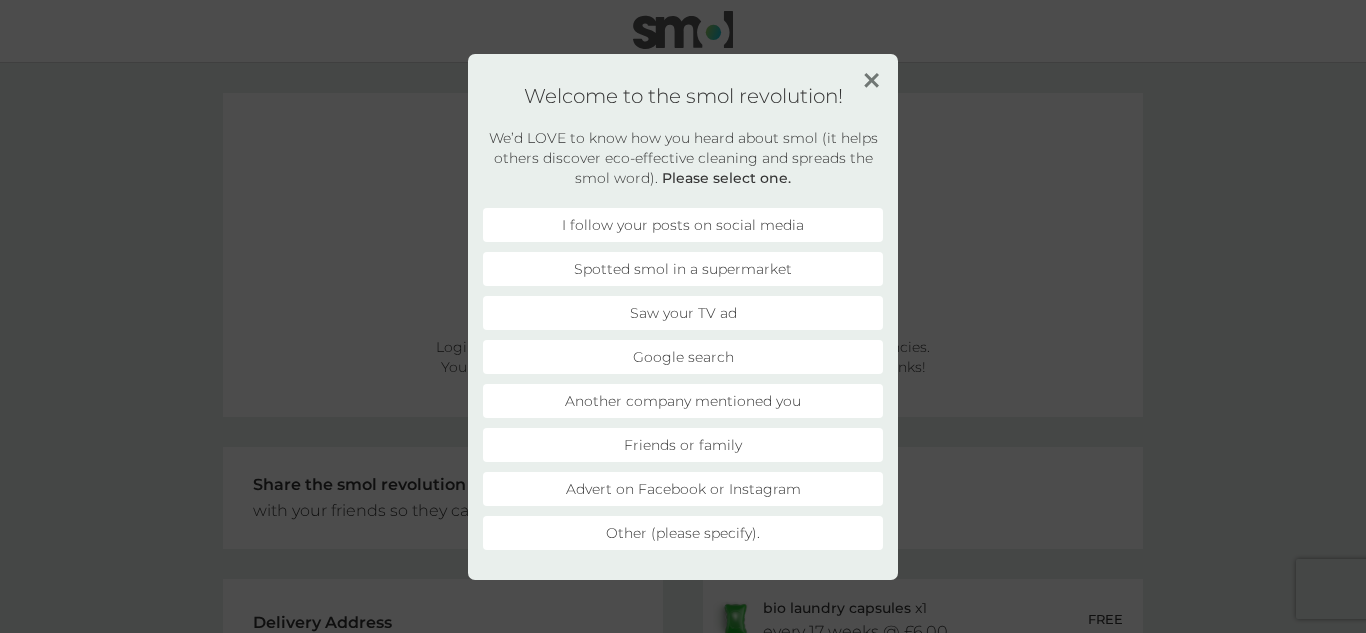 click at bounding box center [871, 80] 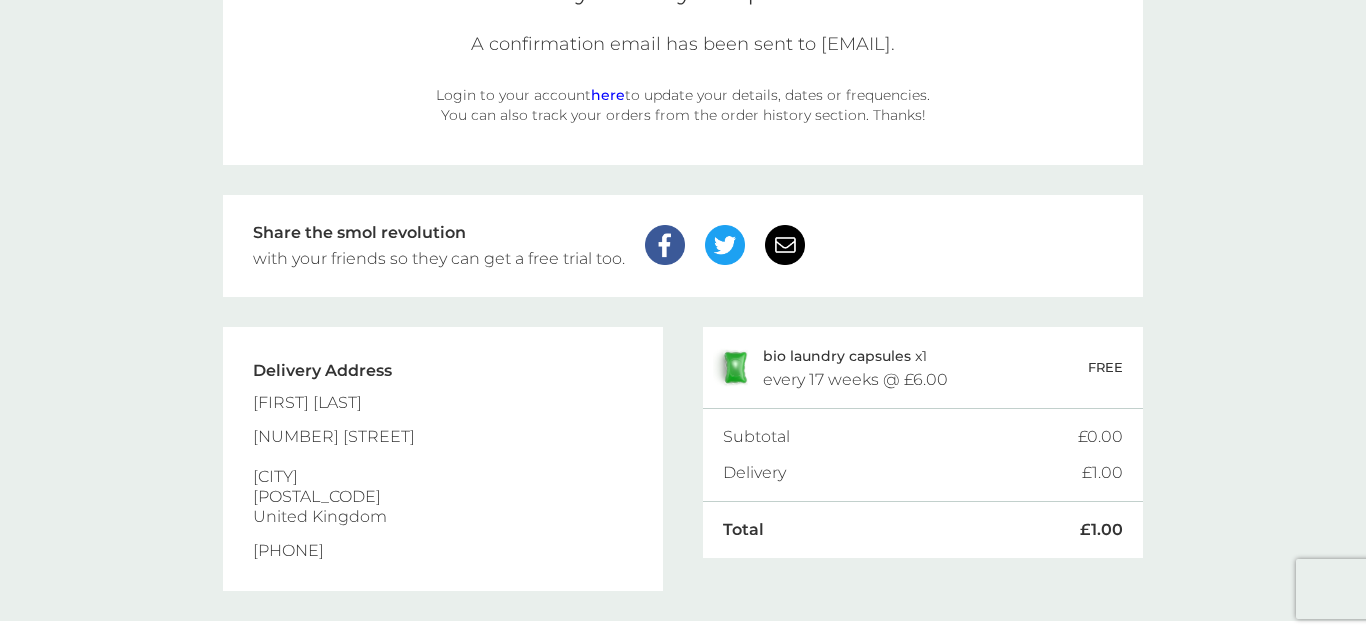 scroll, scrollTop: 298, scrollLeft: 0, axis: vertical 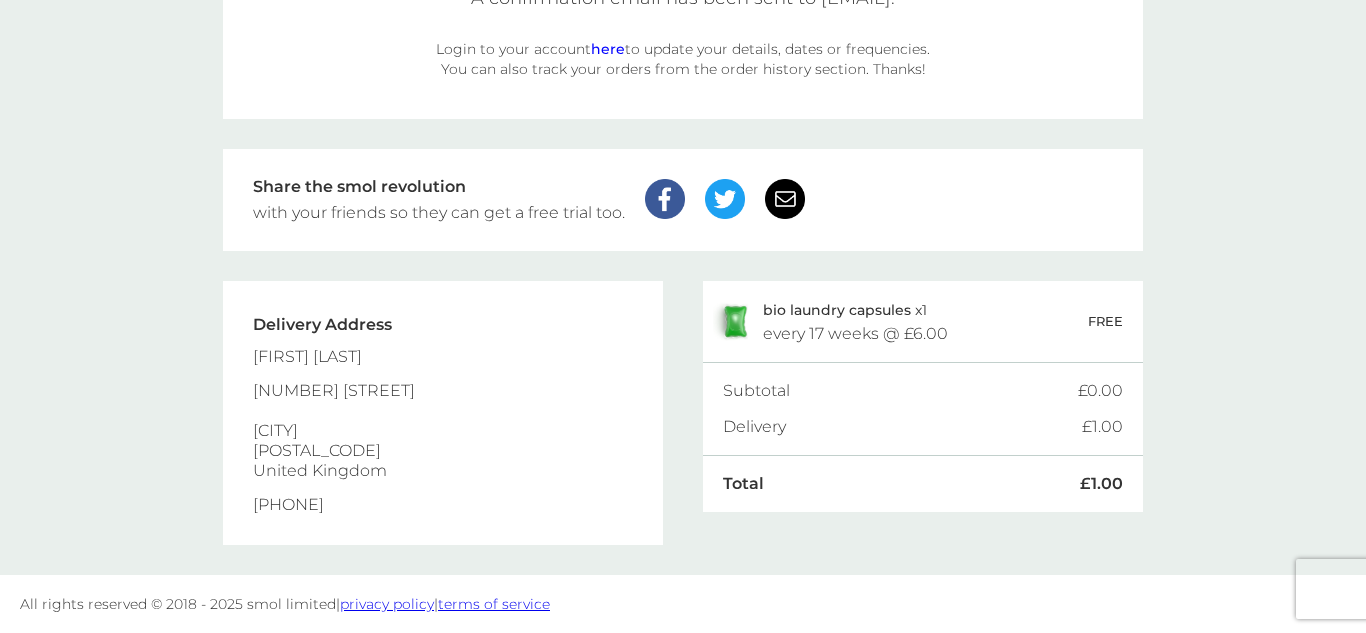 click on "bio laundry capsules" at bounding box center (837, 310) 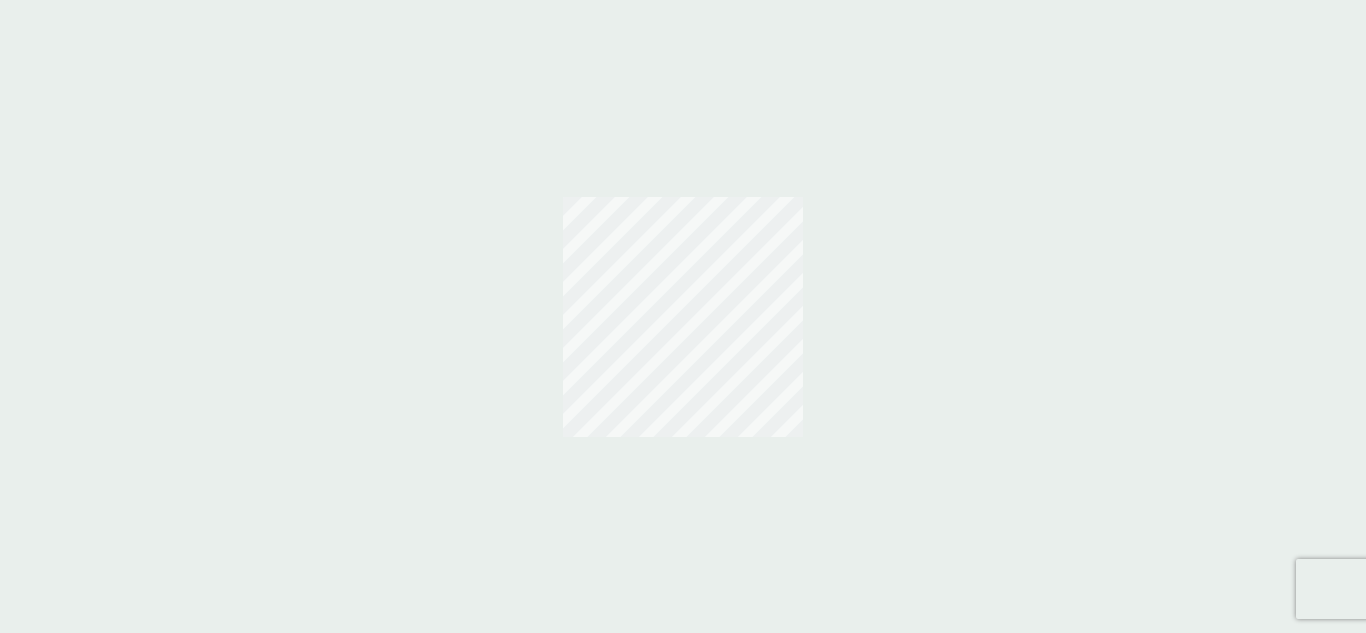 scroll, scrollTop: 0, scrollLeft: 0, axis: both 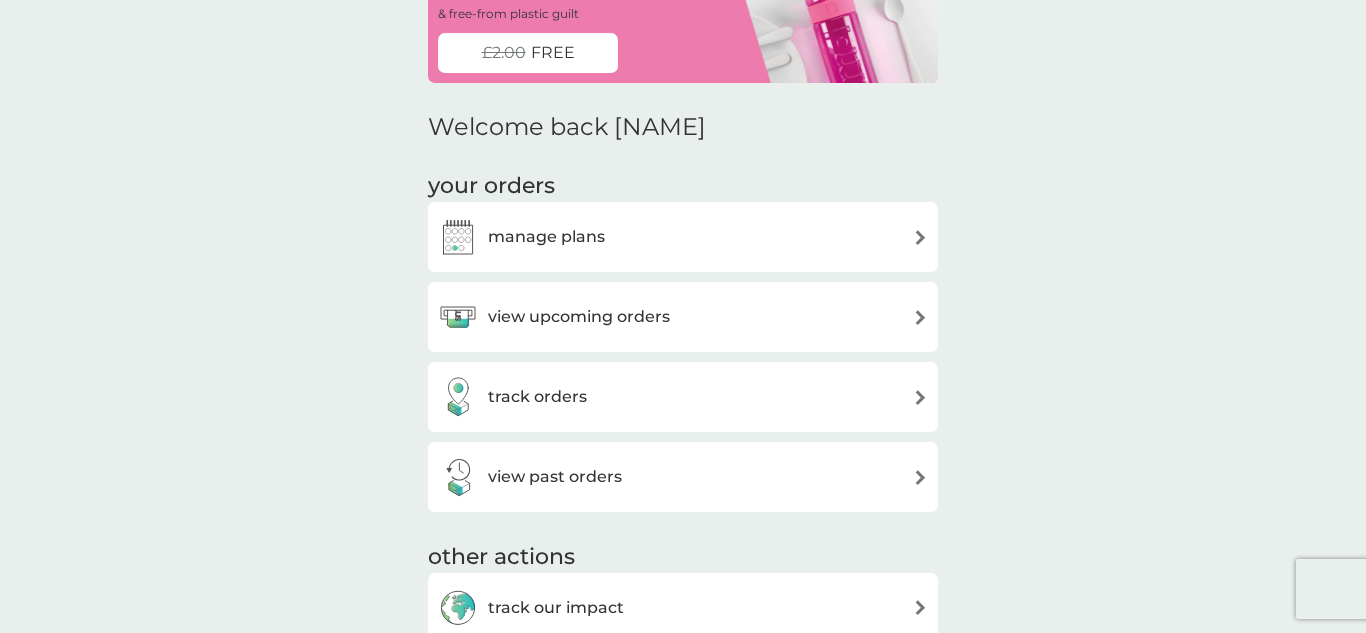 click on "manage plans" at bounding box center (683, 237) 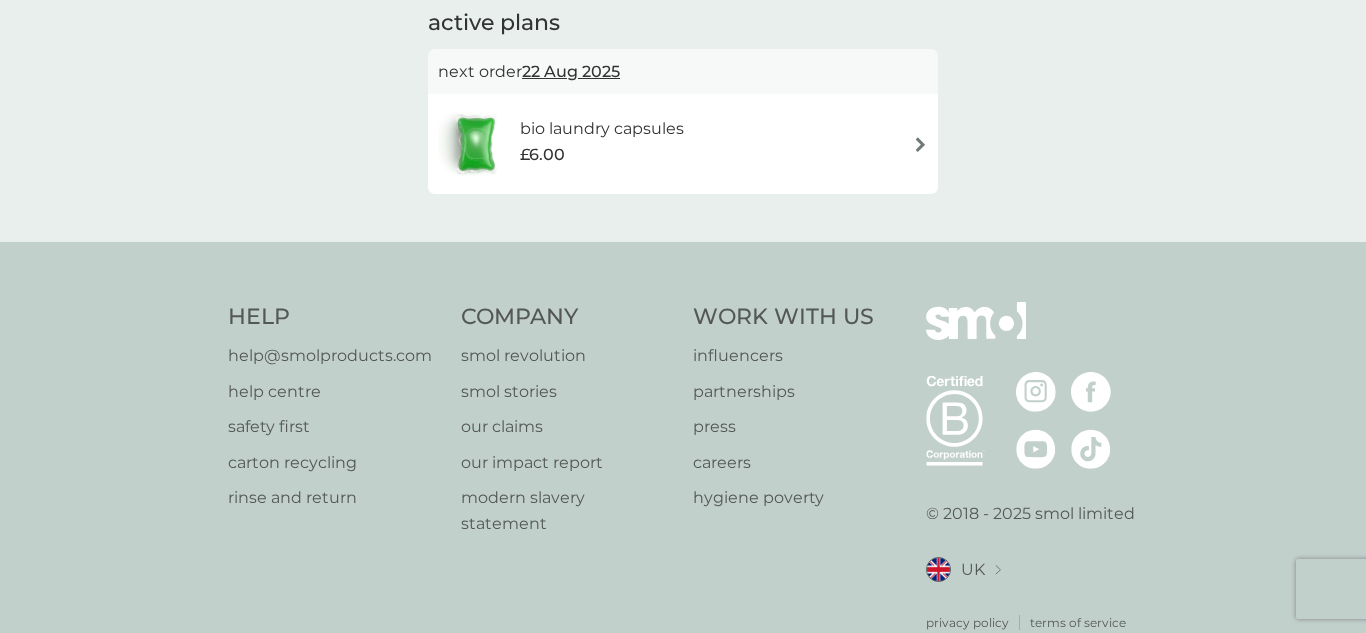 scroll, scrollTop: 0, scrollLeft: 0, axis: both 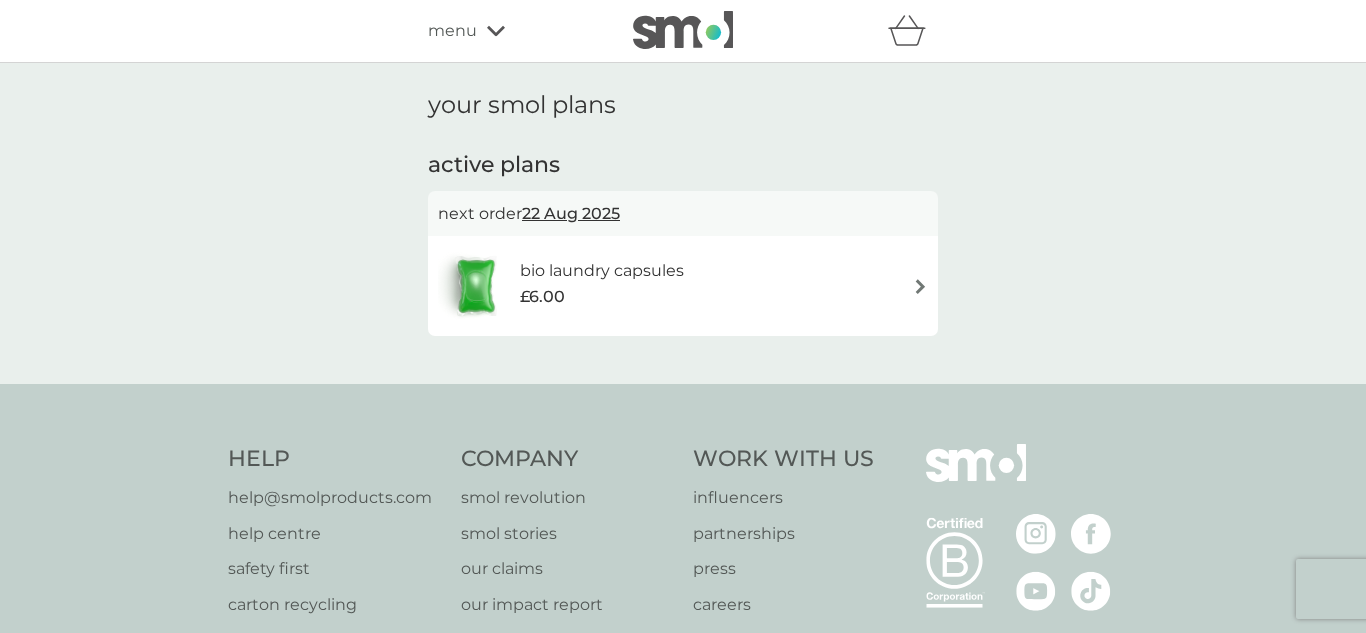 click on "bio laundry capsules £6.00" at bounding box center [612, 286] 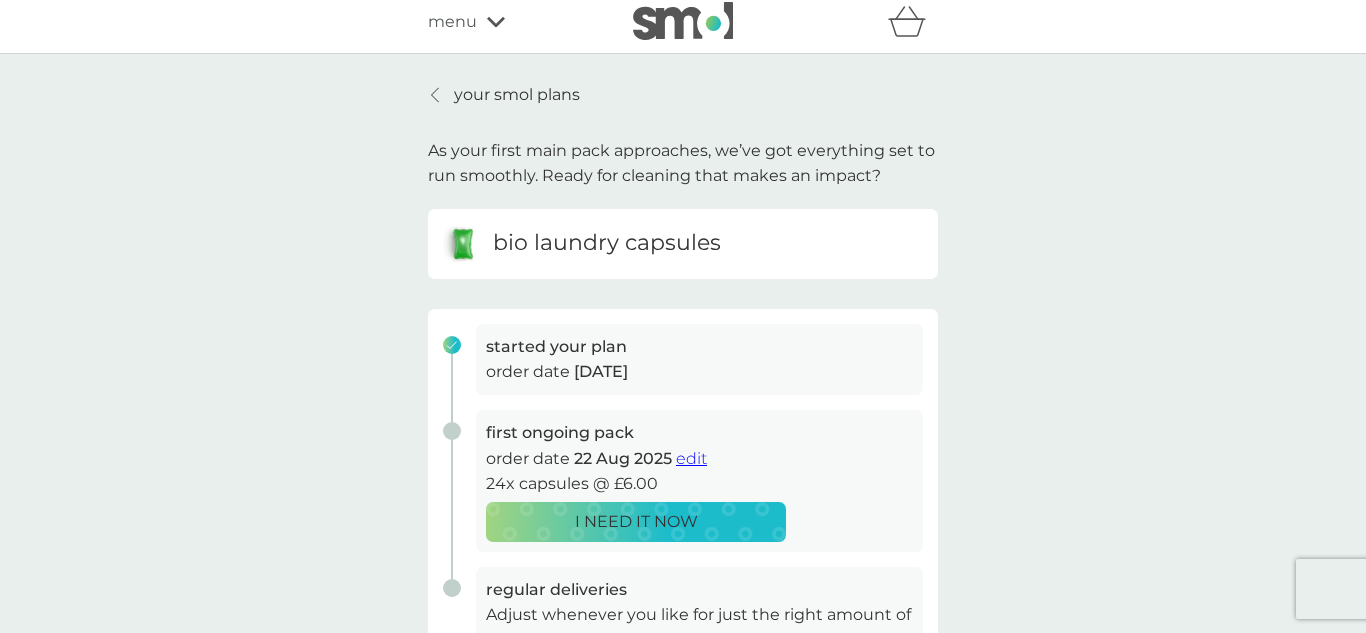 scroll, scrollTop: 0, scrollLeft: 0, axis: both 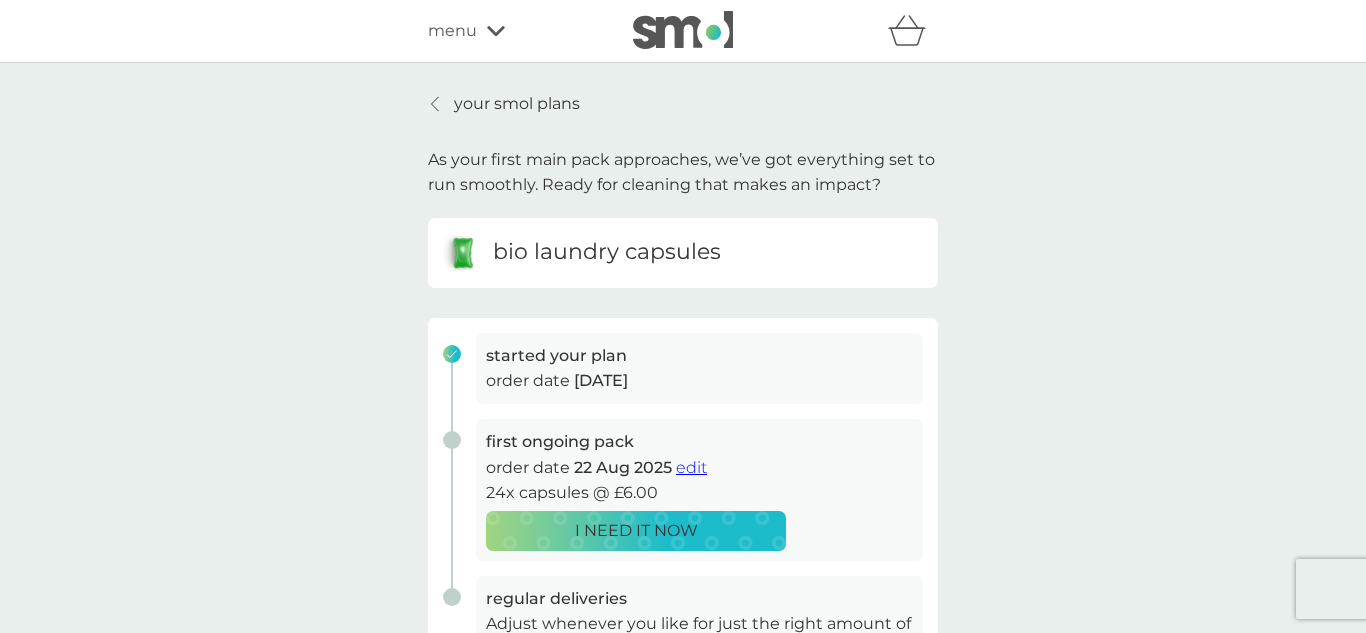 click on "bio laundry capsules" at bounding box center [607, 252] 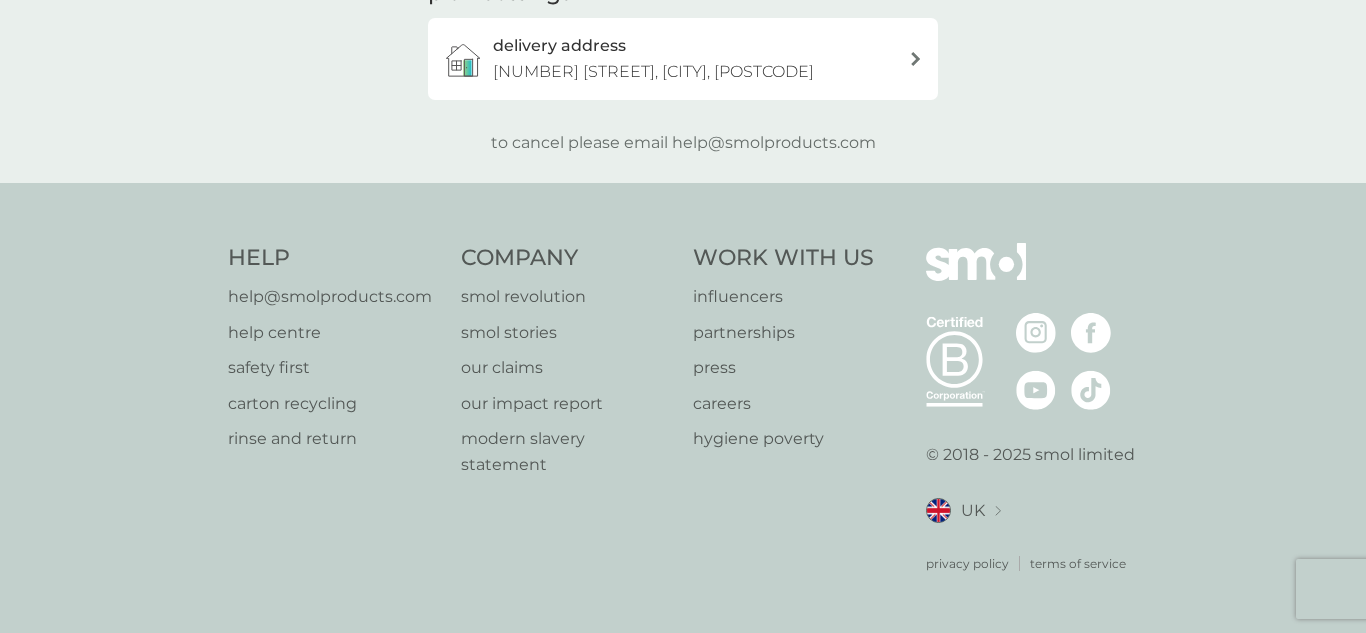 click on "Help help@example.com help centre safety first carton recycling rinse and return Company smol revolution smol stories our claims our impact report modern slavery statement Work With Us influencers partnerships press careers hygiene poverty B Corp. © 2018 - 2025 smol limited [COUNTRY] Select a new location: Deutschland France privacy policy terms of service" at bounding box center [683, 408] 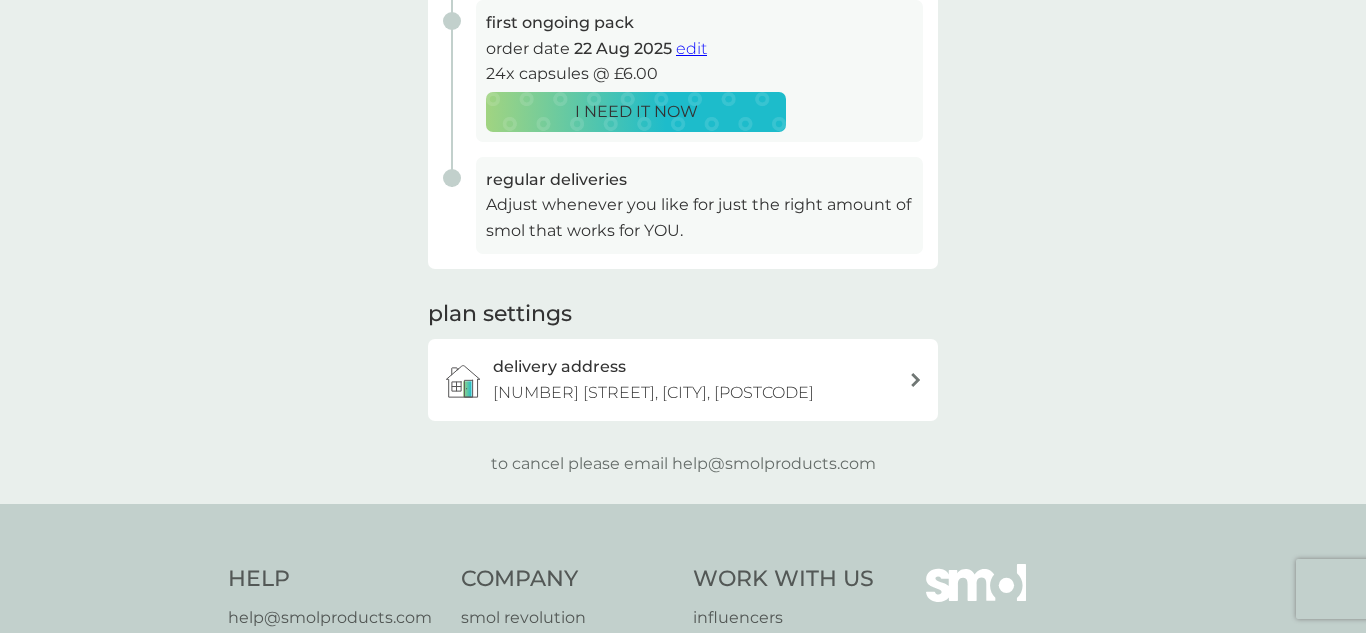scroll, scrollTop: 393, scrollLeft: 0, axis: vertical 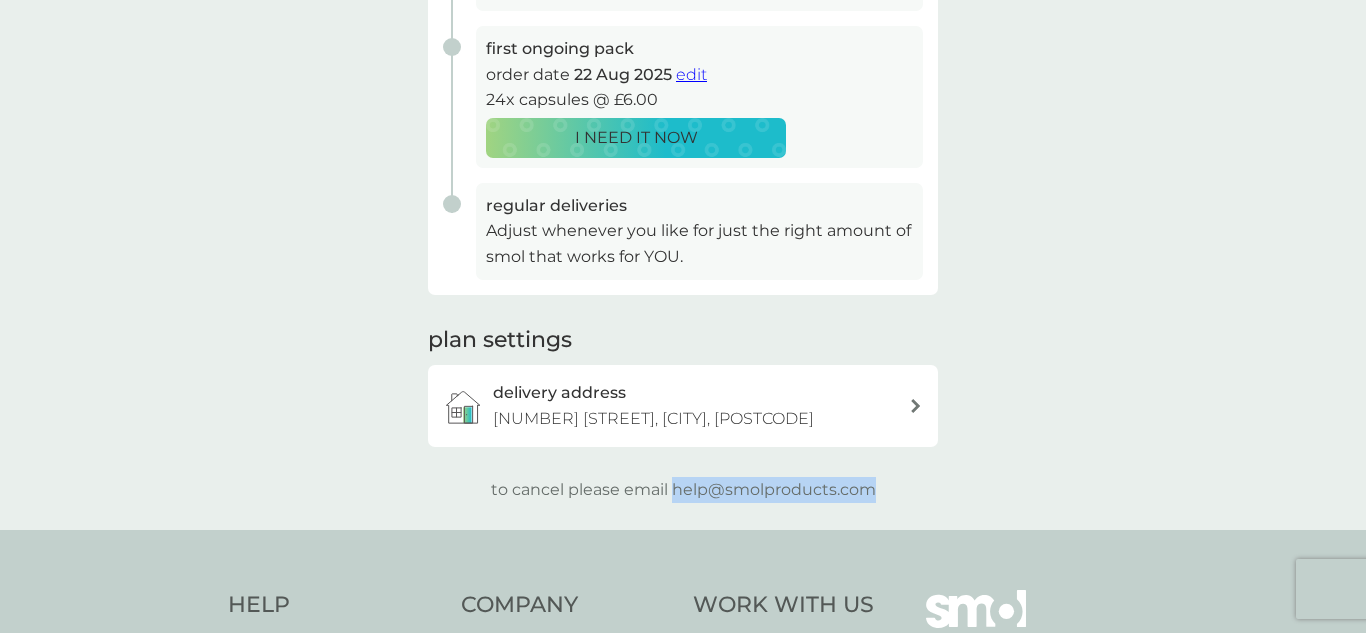 drag, startPoint x: 672, startPoint y: 488, endPoint x: 887, endPoint y: 490, distance: 215.00931 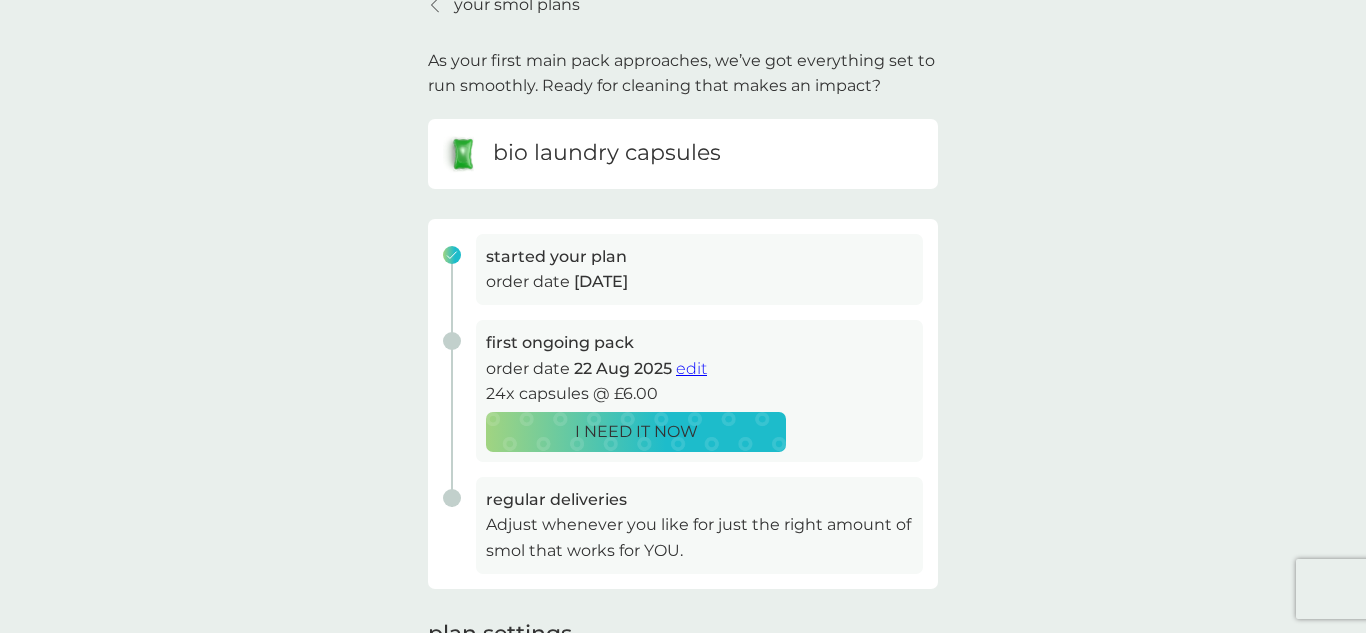 scroll, scrollTop: 0, scrollLeft: 0, axis: both 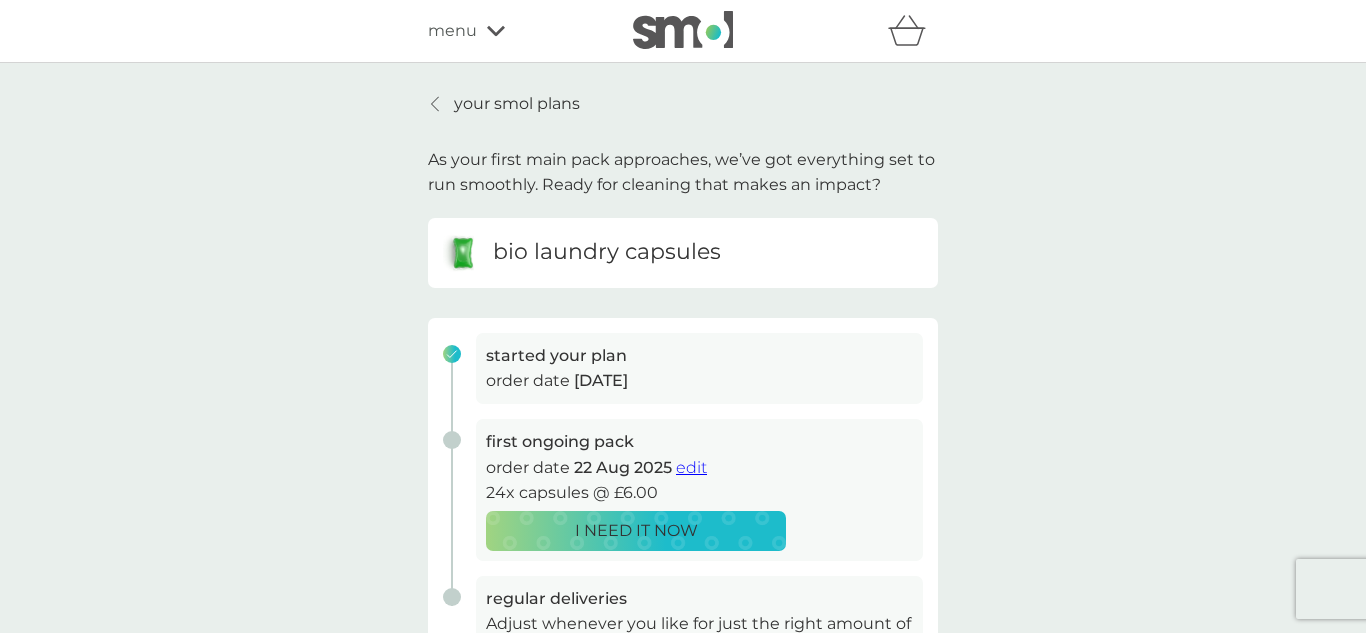 click on "your smol plans" at bounding box center [517, 104] 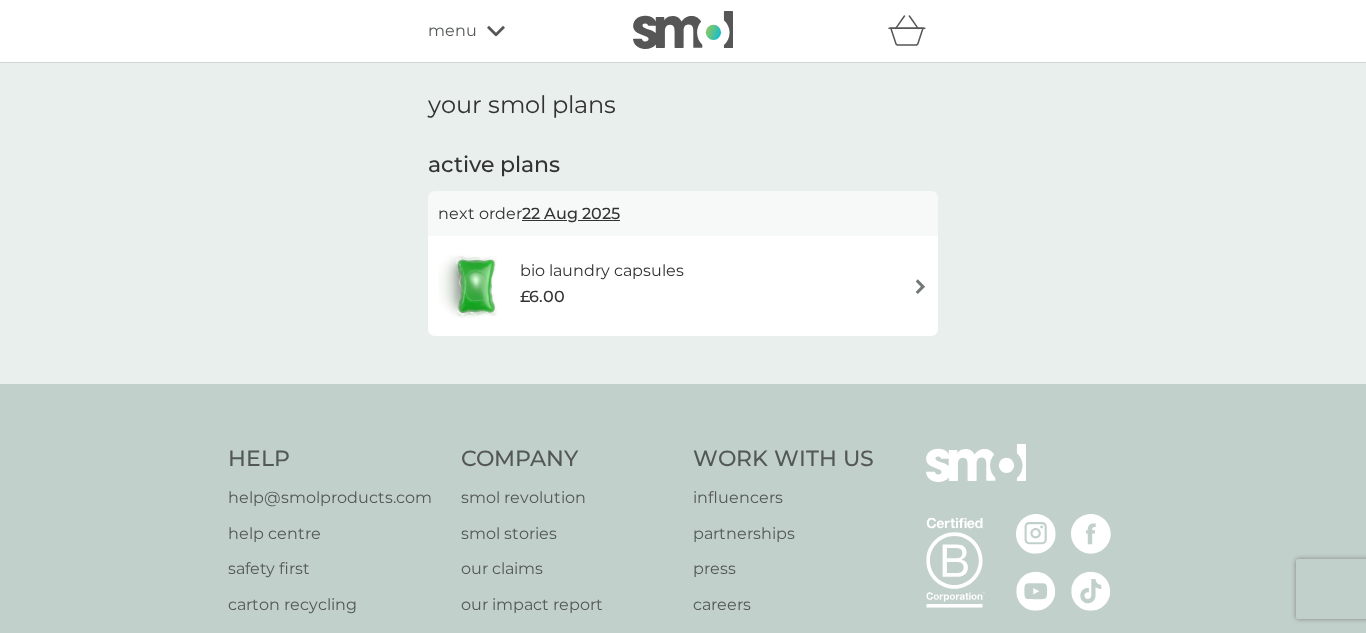 click on "menu" at bounding box center (513, 31) 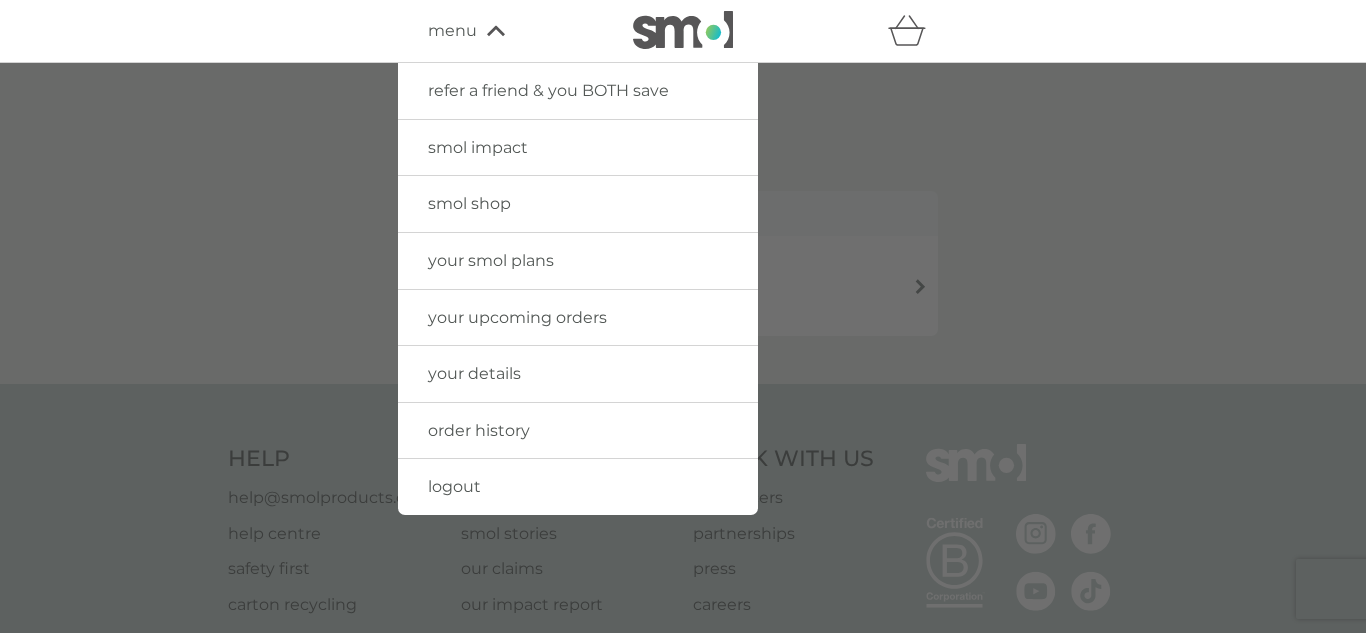 click on "your smol plans" at bounding box center (578, 261) 